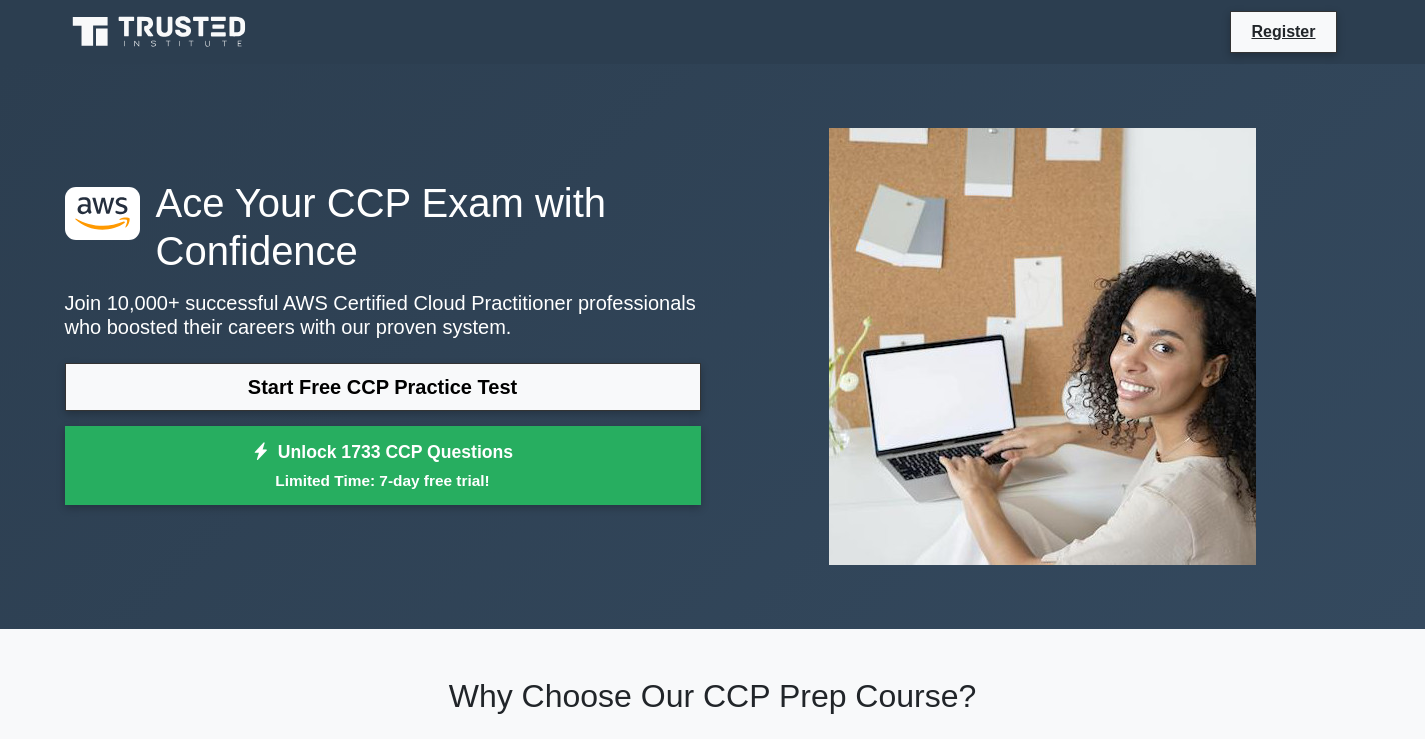 scroll, scrollTop: 0, scrollLeft: 0, axis: both 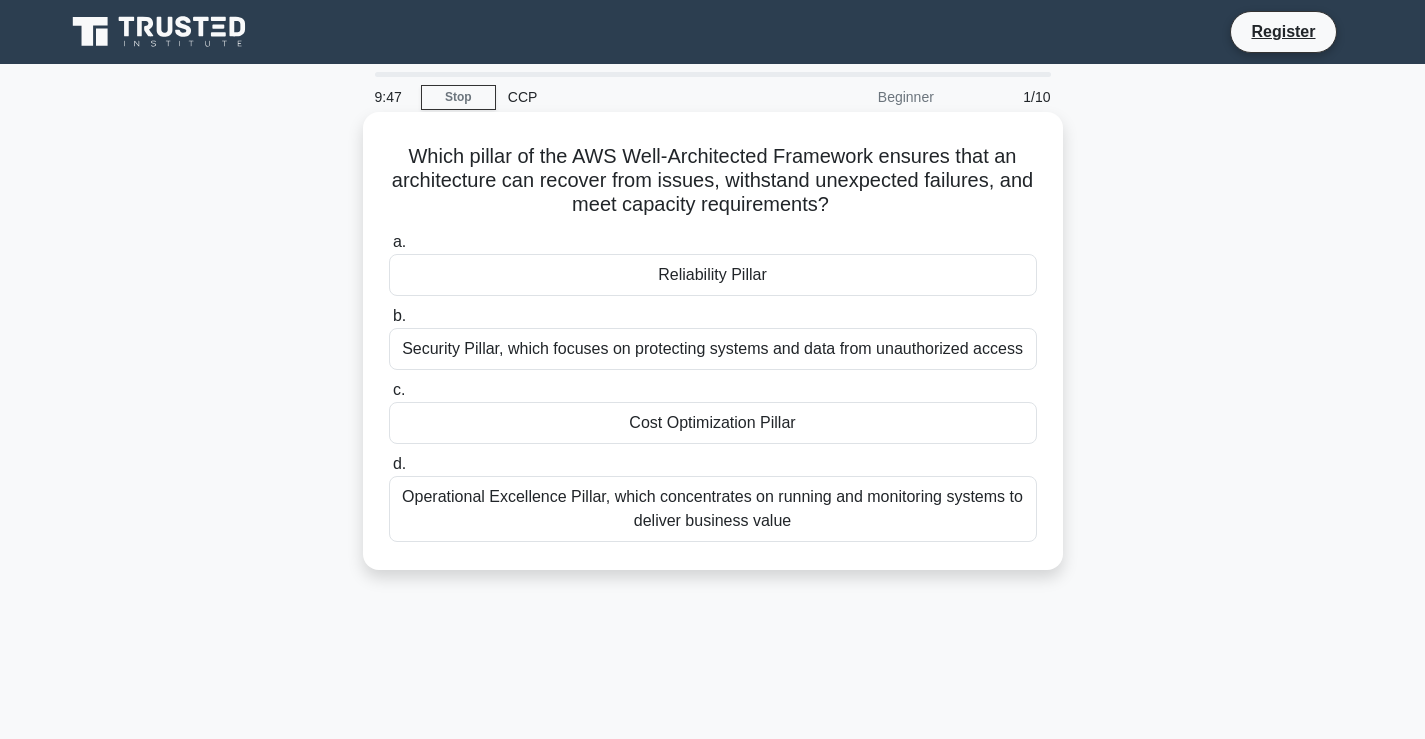 click on "Reliability Pillar" at bounding box center (713, 275) 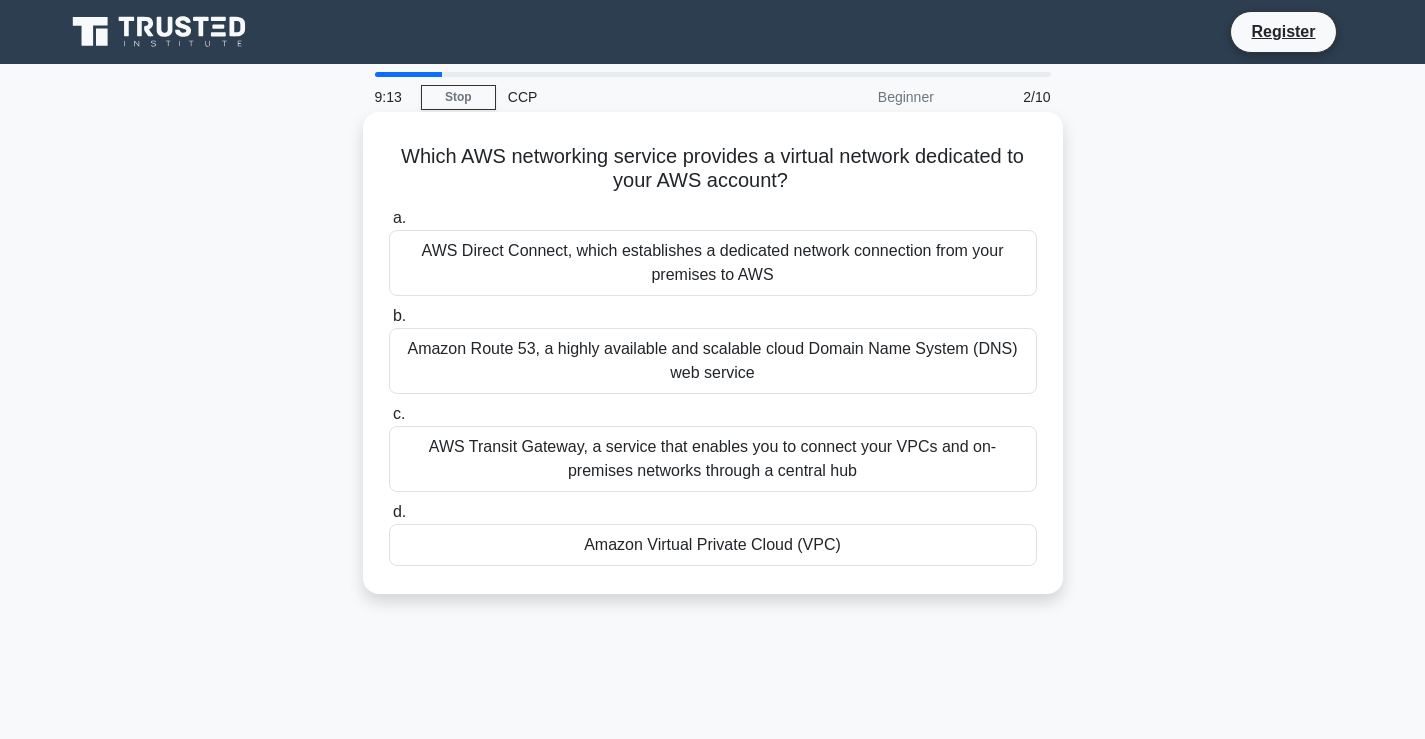 click on "Amazon Virtual Private Cloud (VPC)" at bounding box center (713, 545) 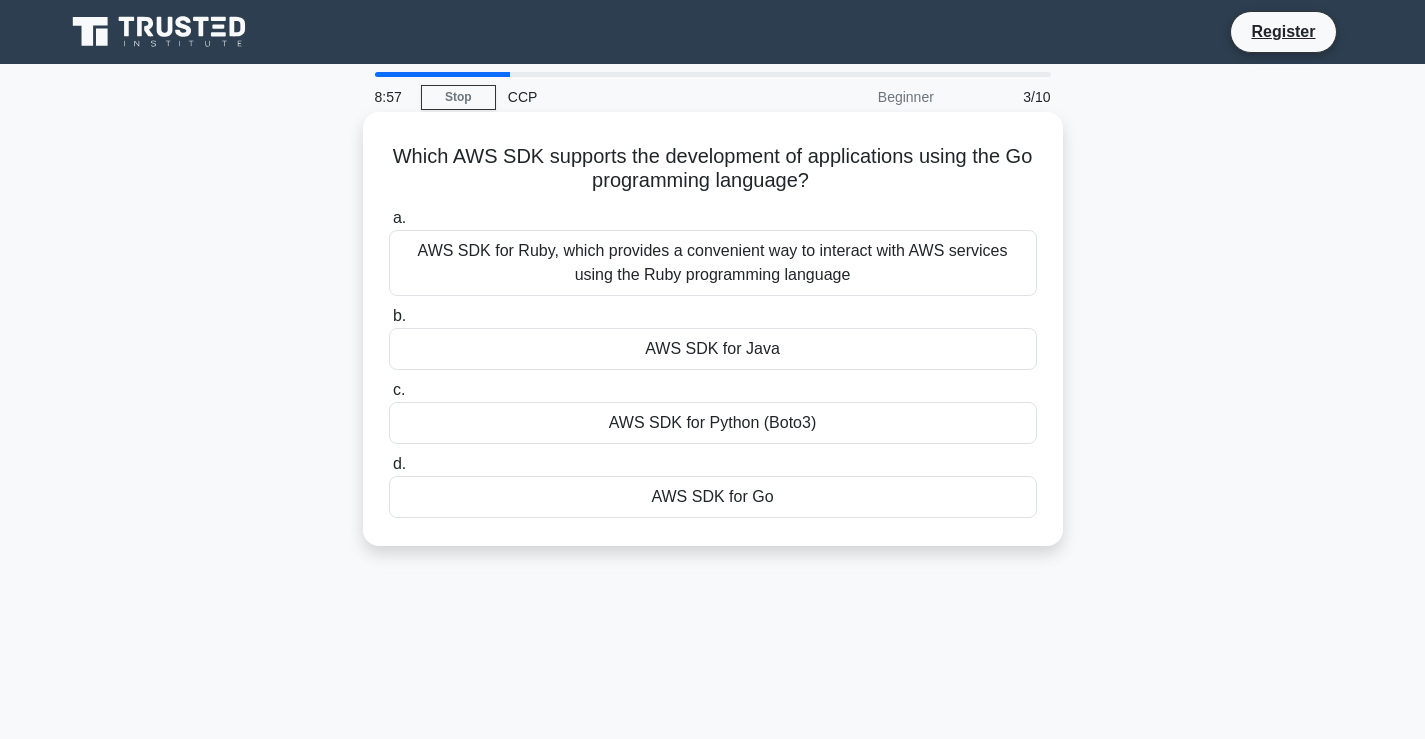 click on "AWS SDK for Go" at bounding box center [713, 497] 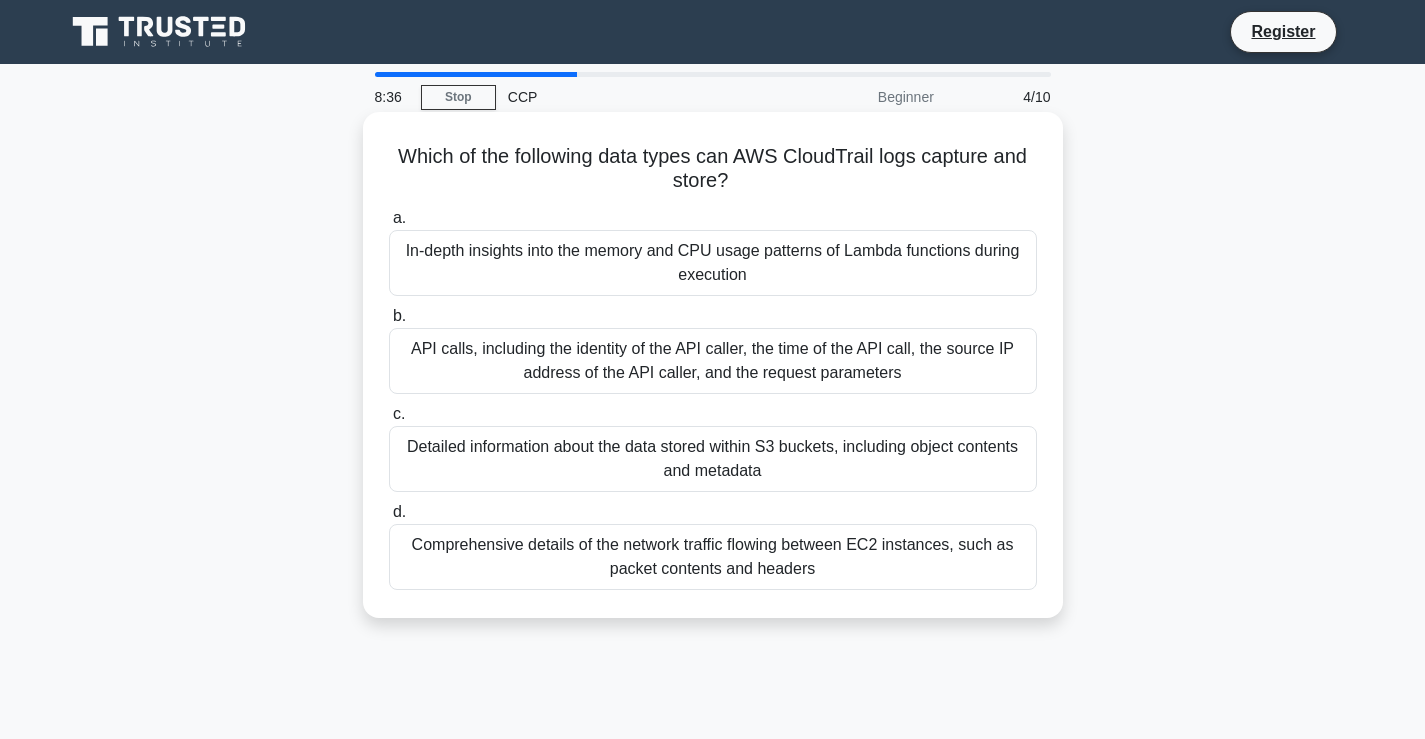 click on "API calls, including the identity of the API caller, the time of the API call, the source IP address of the API caller, and the request parameters" at bounding box center (713, 361) 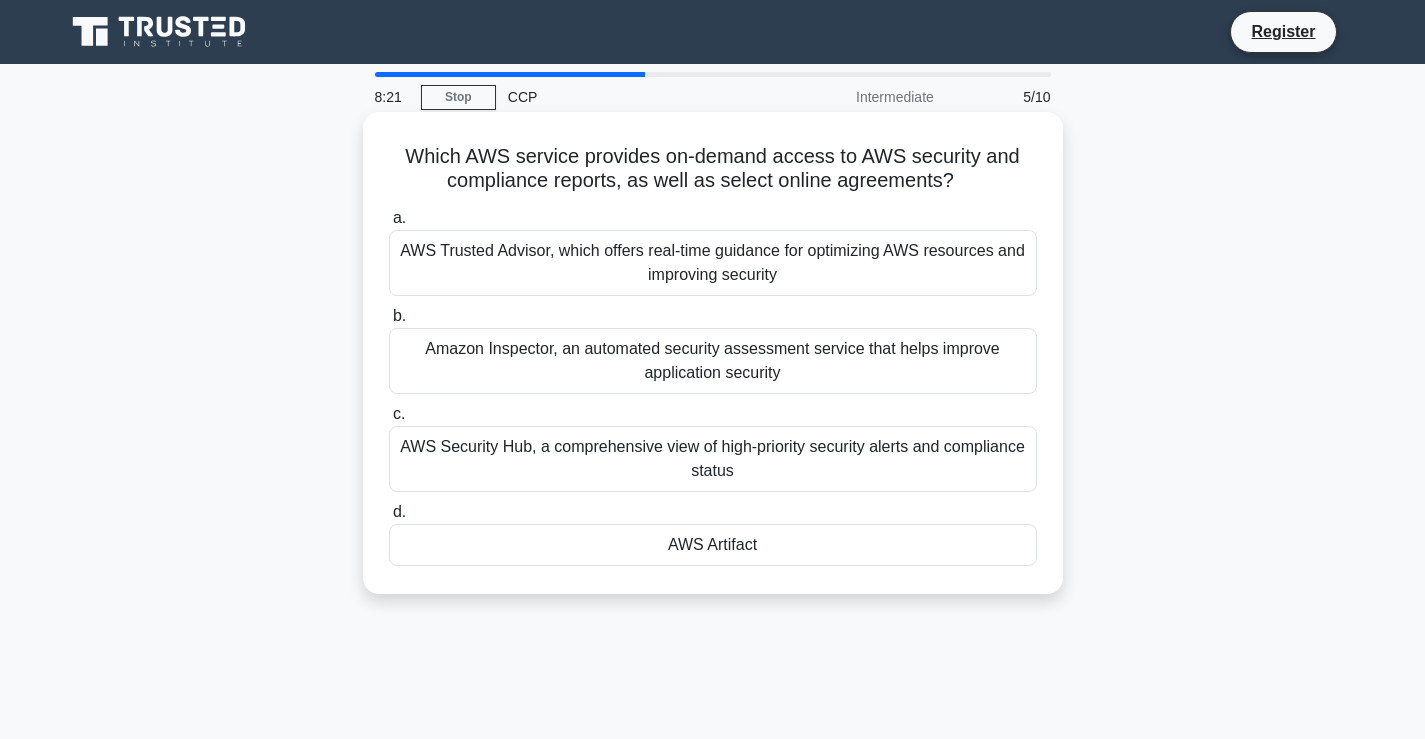 click on "AWS Artifact" at bounding box center (713, 545) 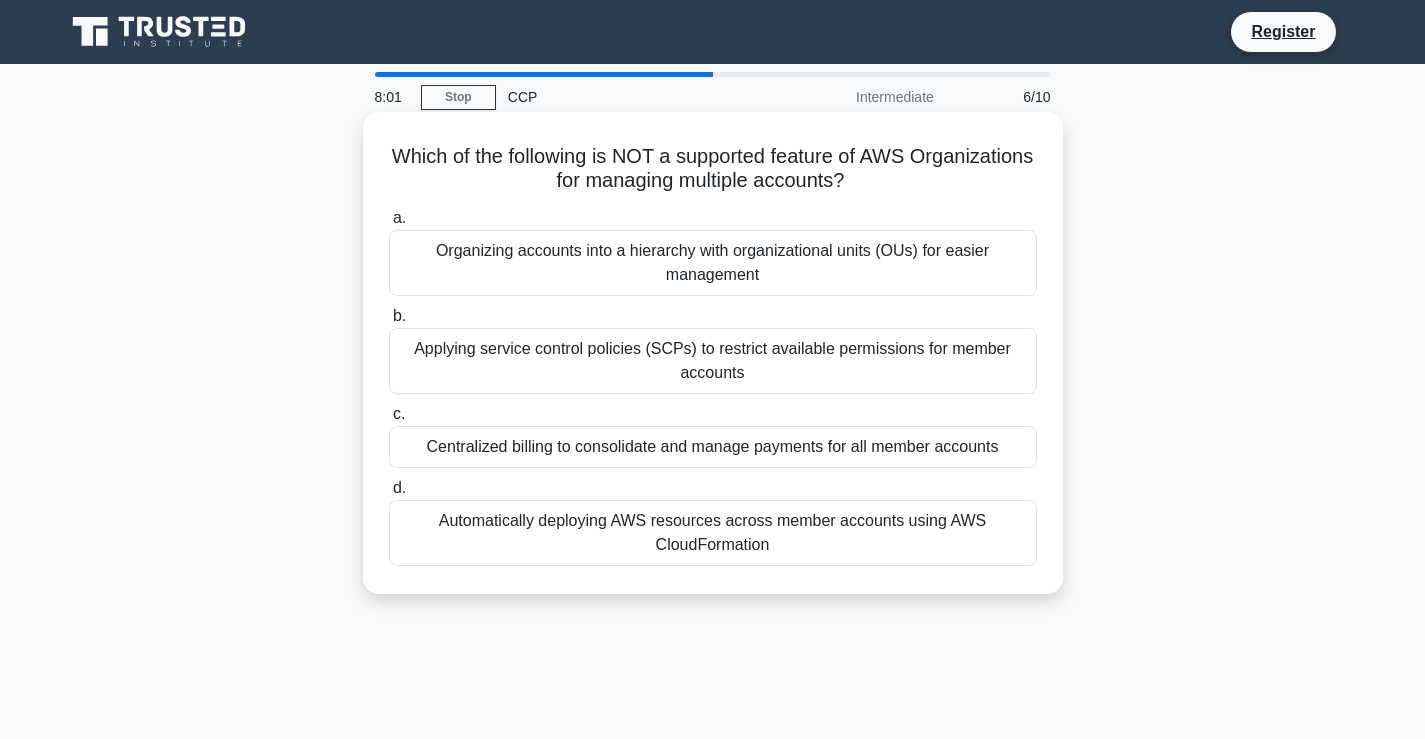 click on "Applying service control policies (SCPs) to restrict available permissions for member accounts" at bounding box center [713, 361] 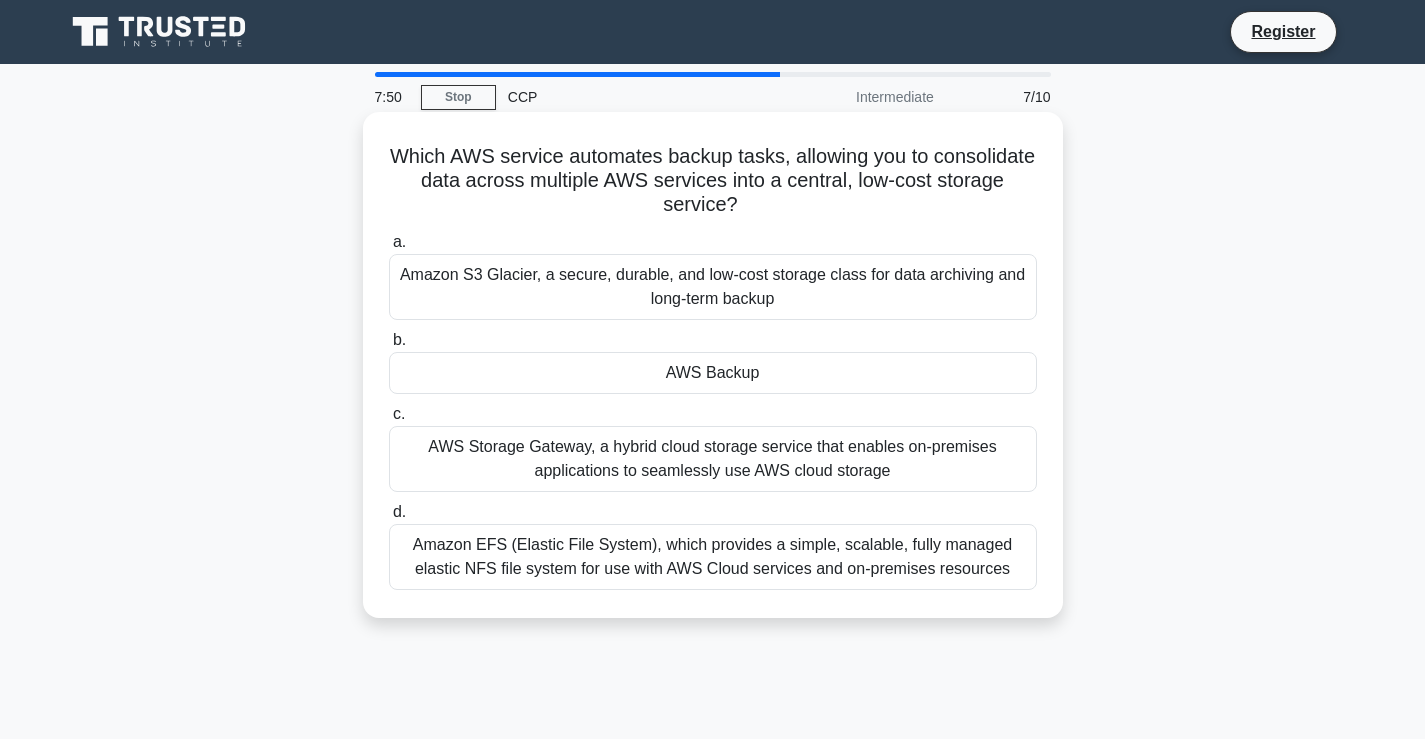 click on "AWS Backup" at bounding box center [713, 373] 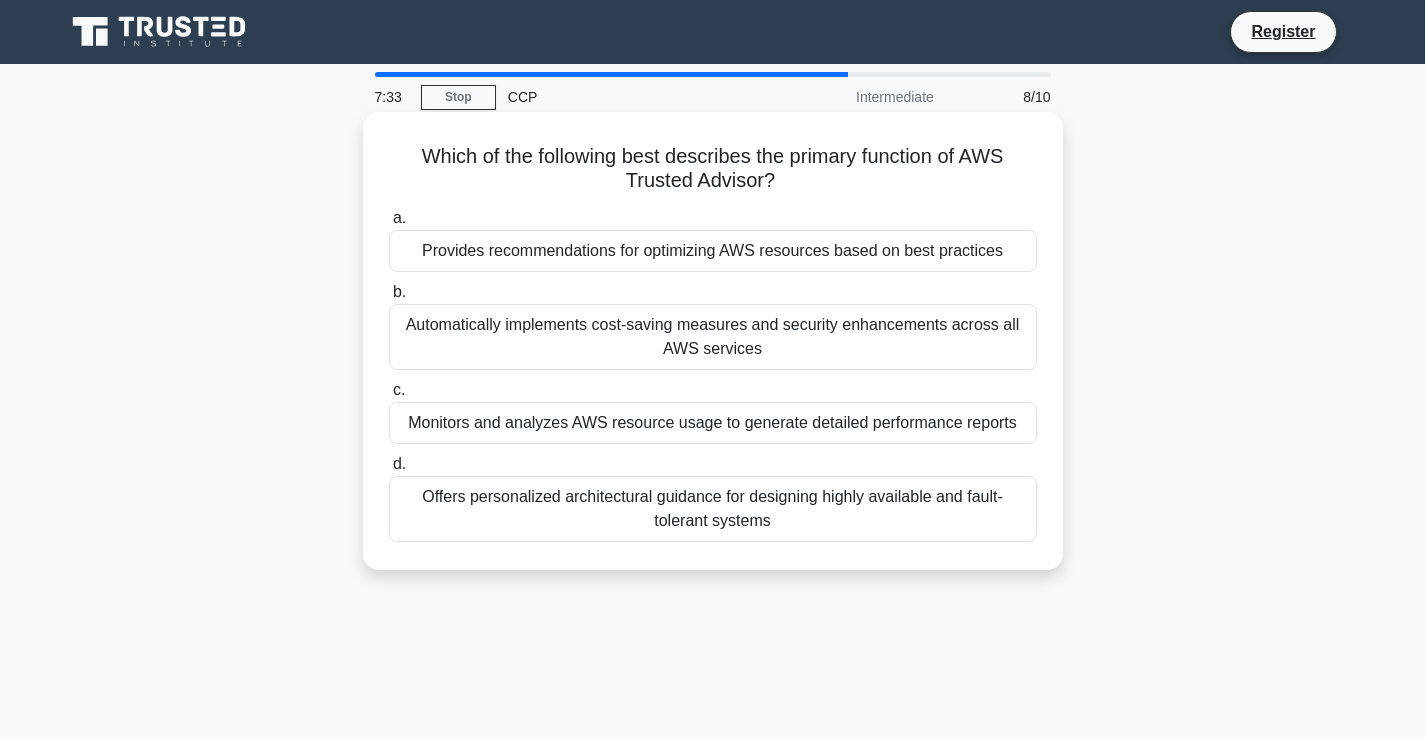 click on "Offers personalized architectural guidance for designing highly available and fault-tolerant systems" at bounding box center [713, 509] 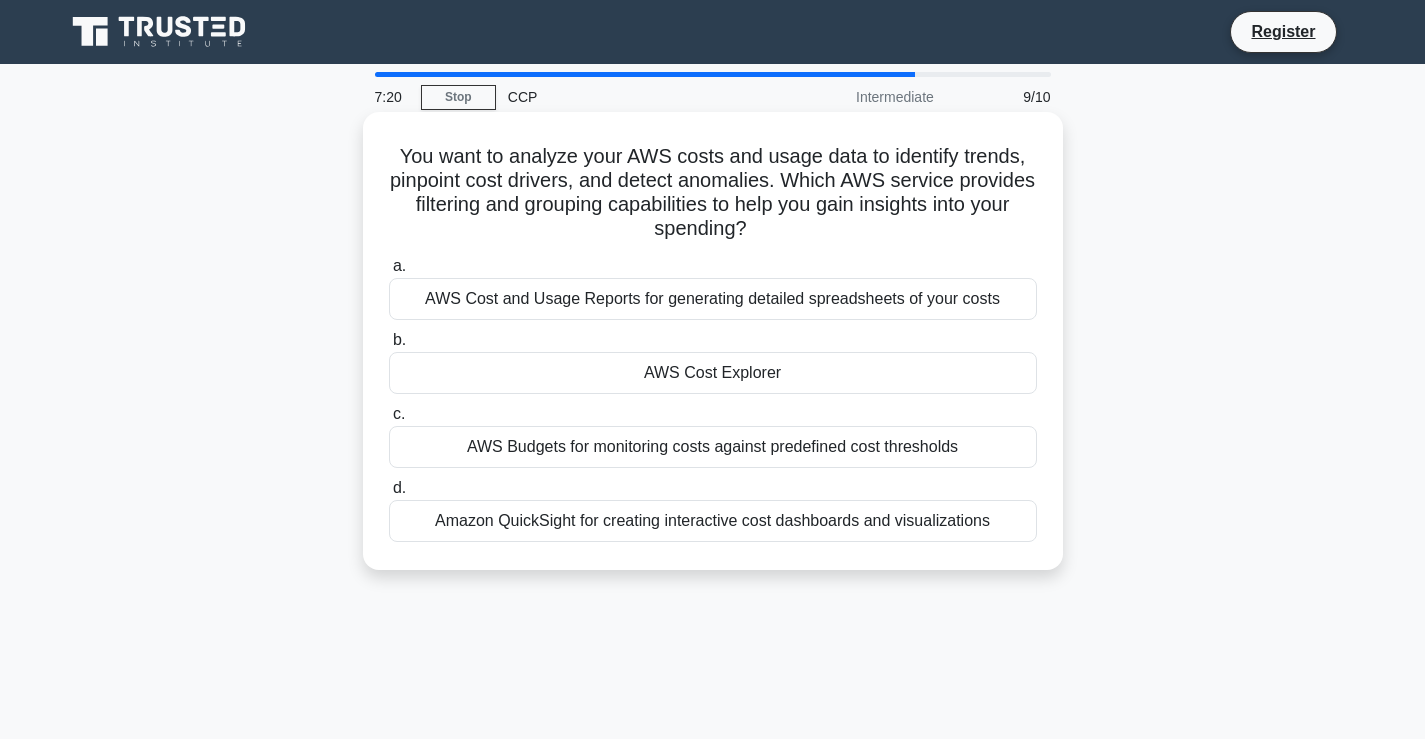 click on "AWS Cost Explorer" at bounding box center (713, 373) 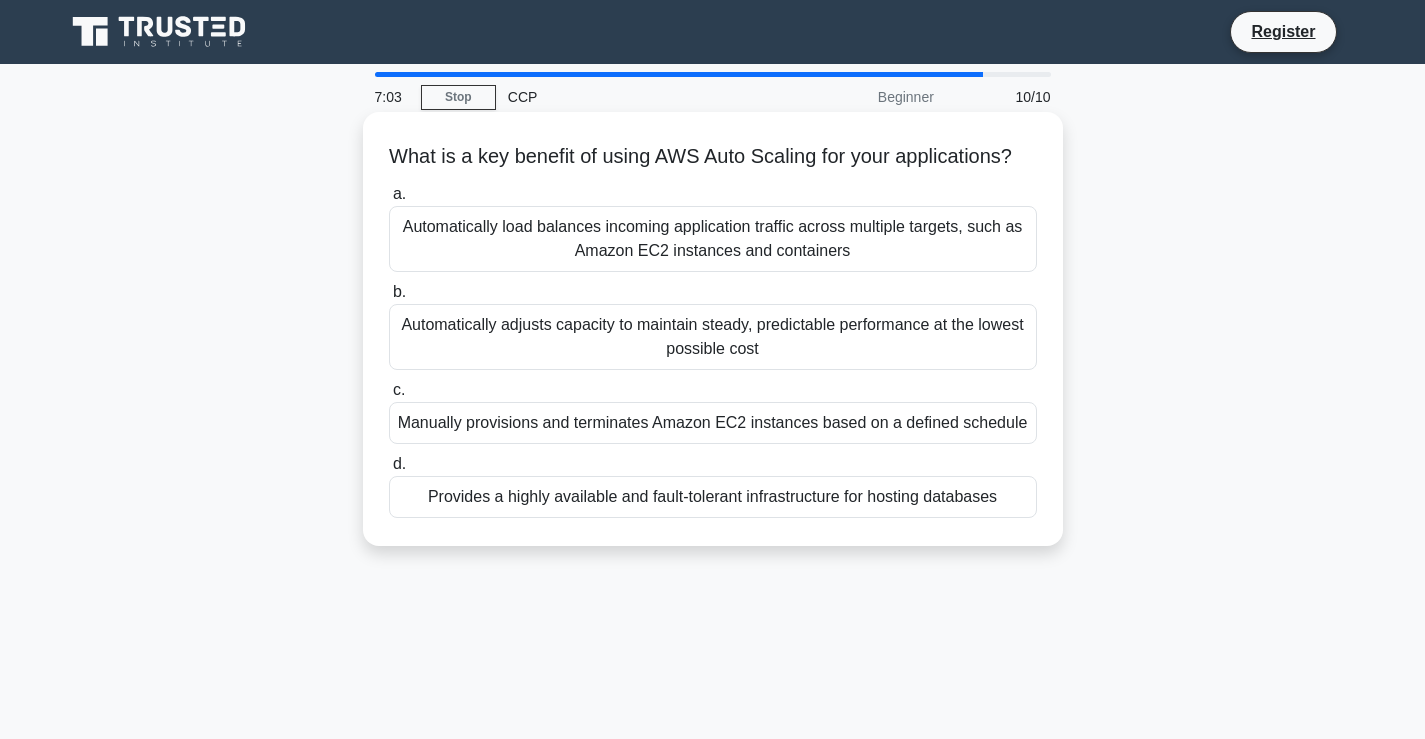 click on "Automatically adjusts capacity to maintain steady, predictable performance at the lowest possible cost" at bounding box center [713, 337] 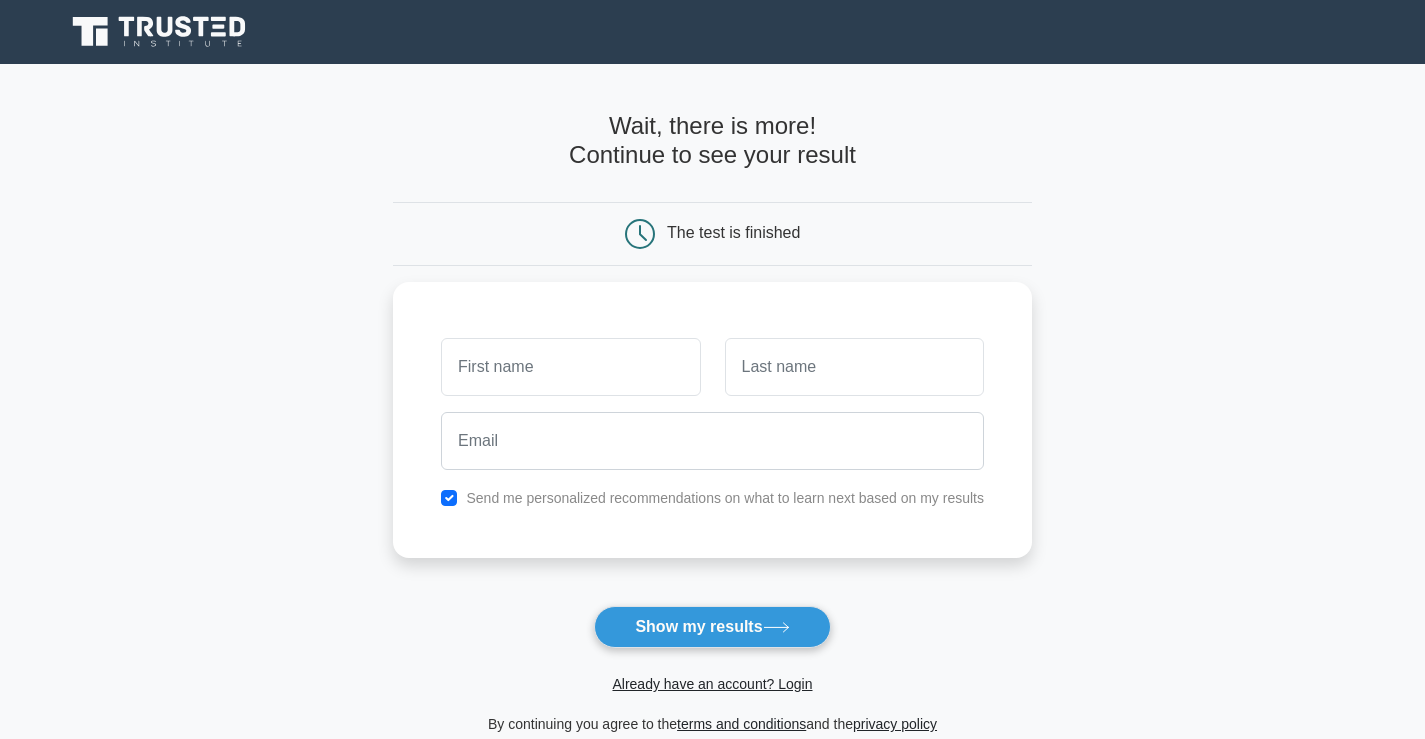 scroll, scrollTop: 0, scrollLeft: 0, axis: both 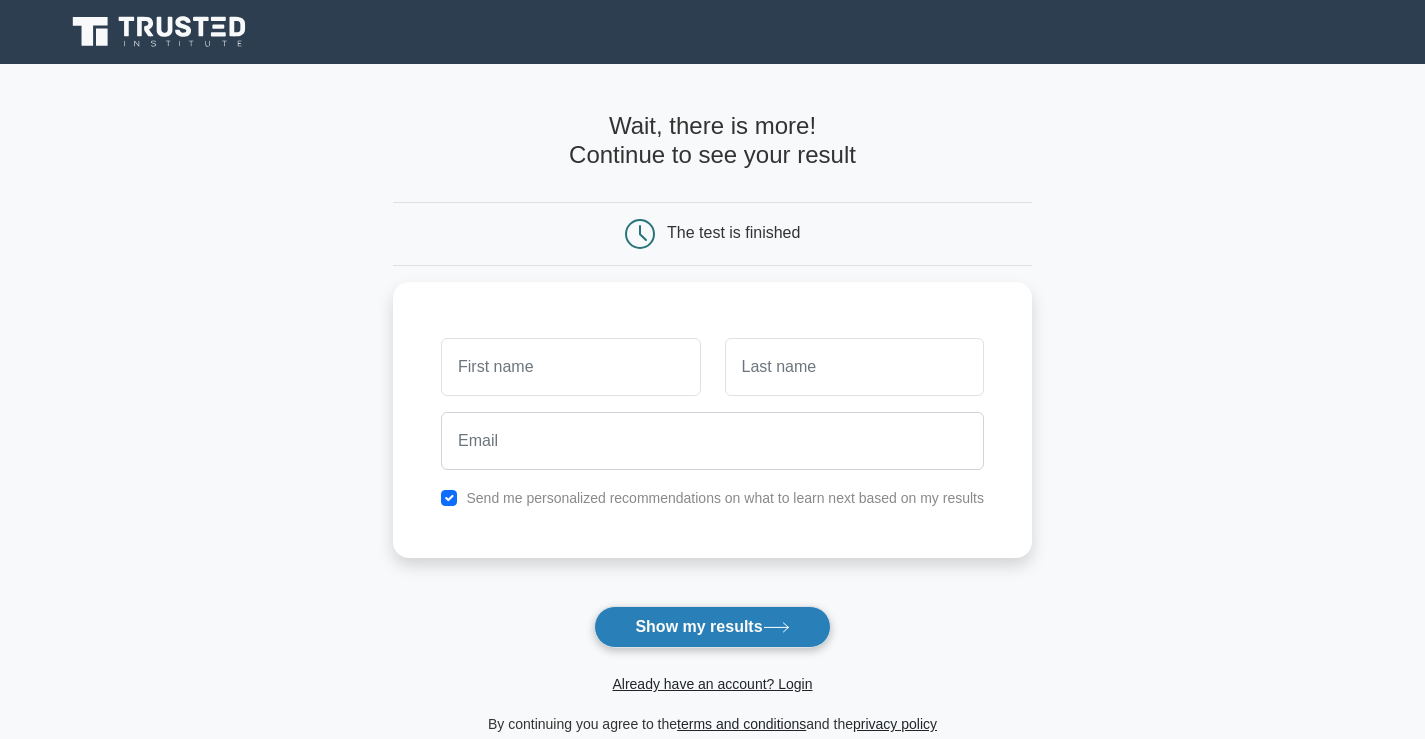 click on "Show my results" at bounding box center (712, 627) 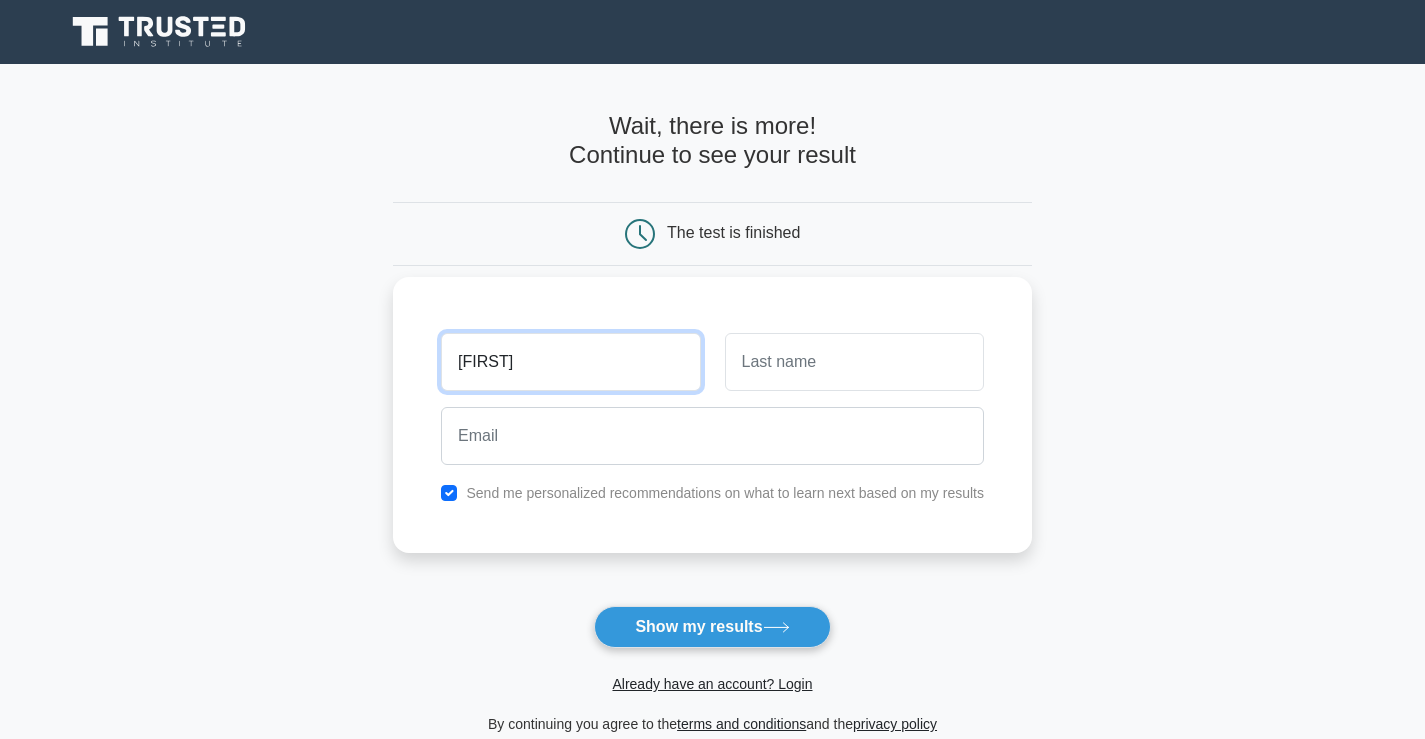 type on "Satyajit" 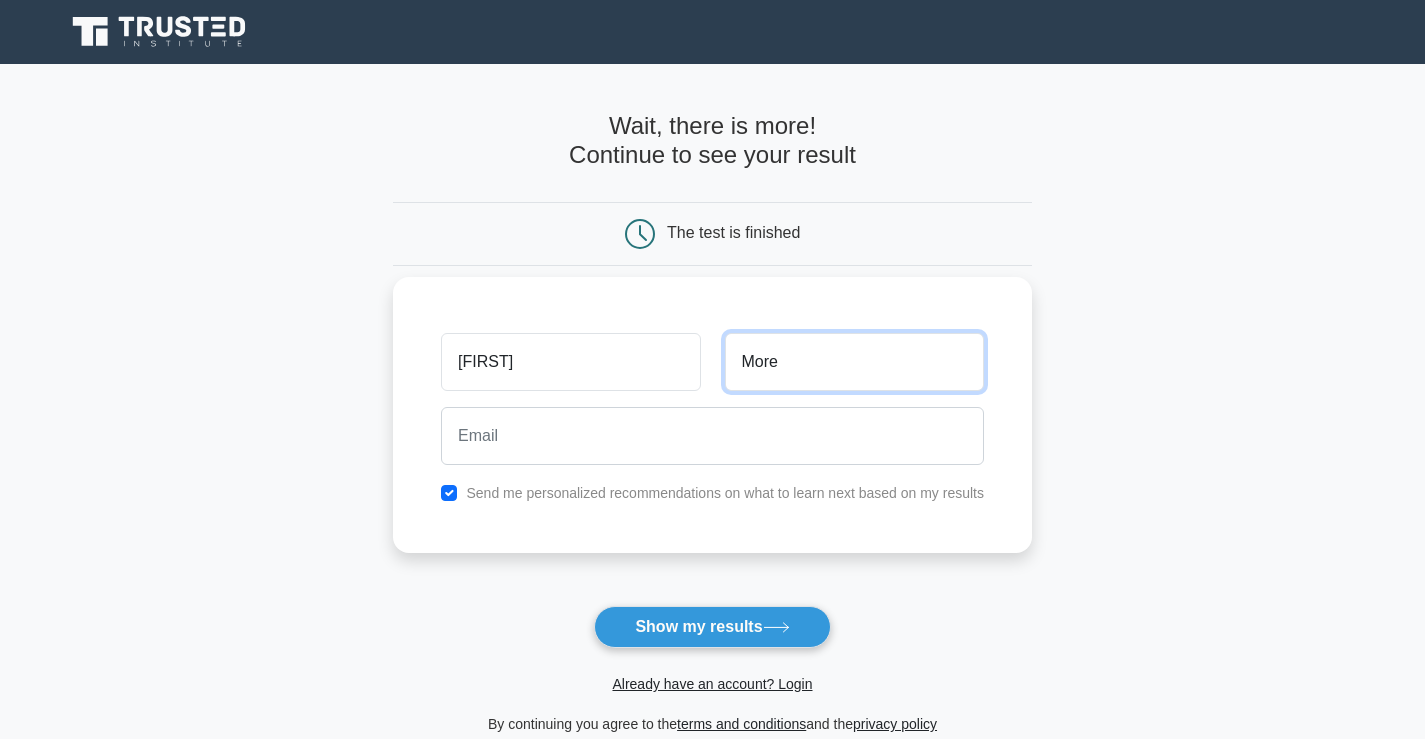 type on "More" 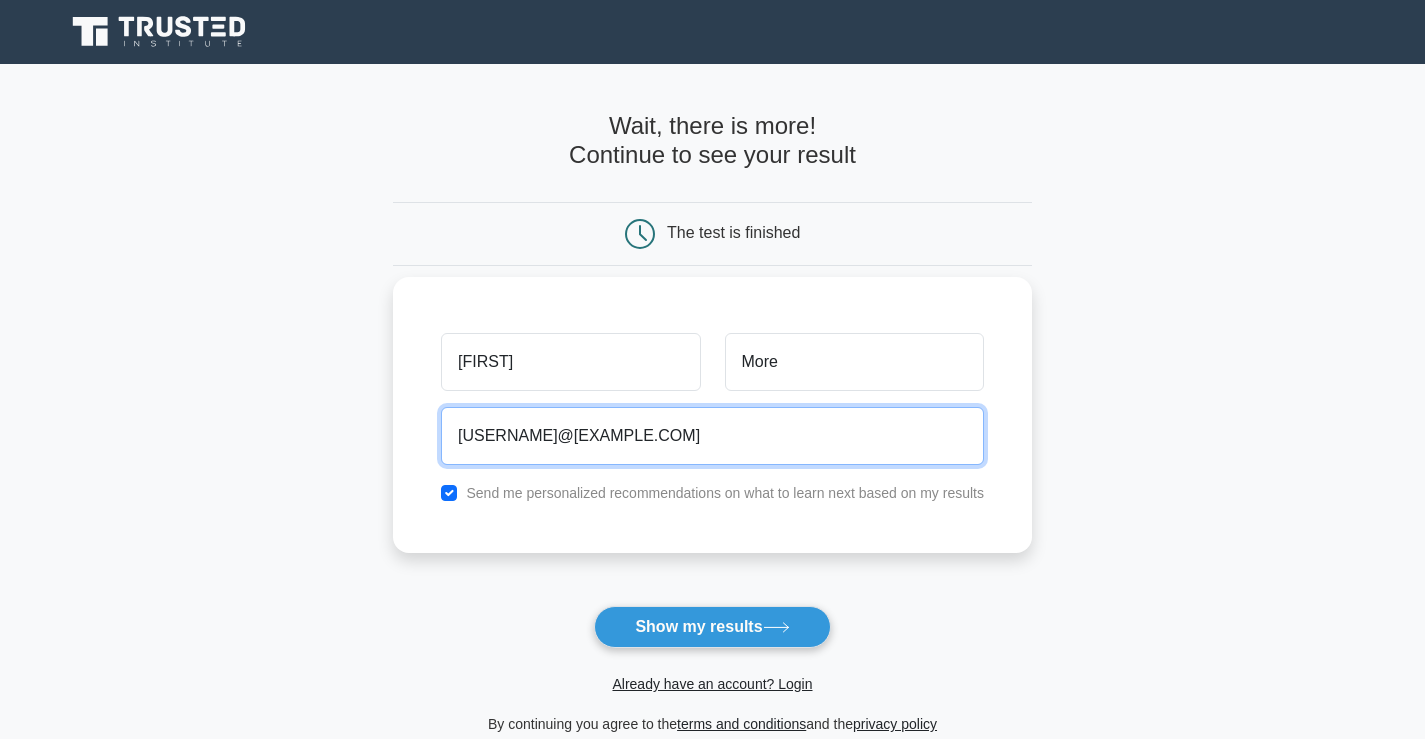 type on "satyajit5988@gmail.com" 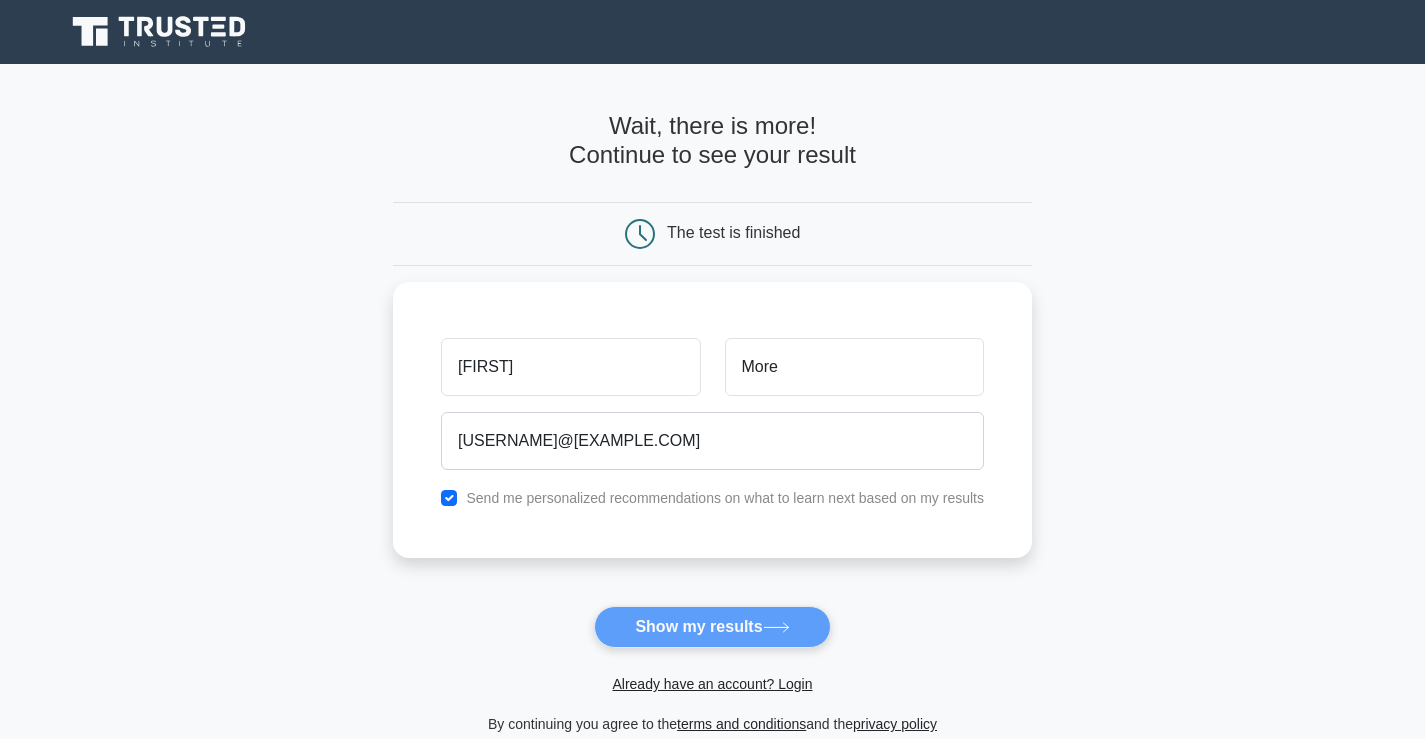 click on "Wait, there is more! Continue to see your result
The test is finished
Satyajit" at bounding box center [712, 424] 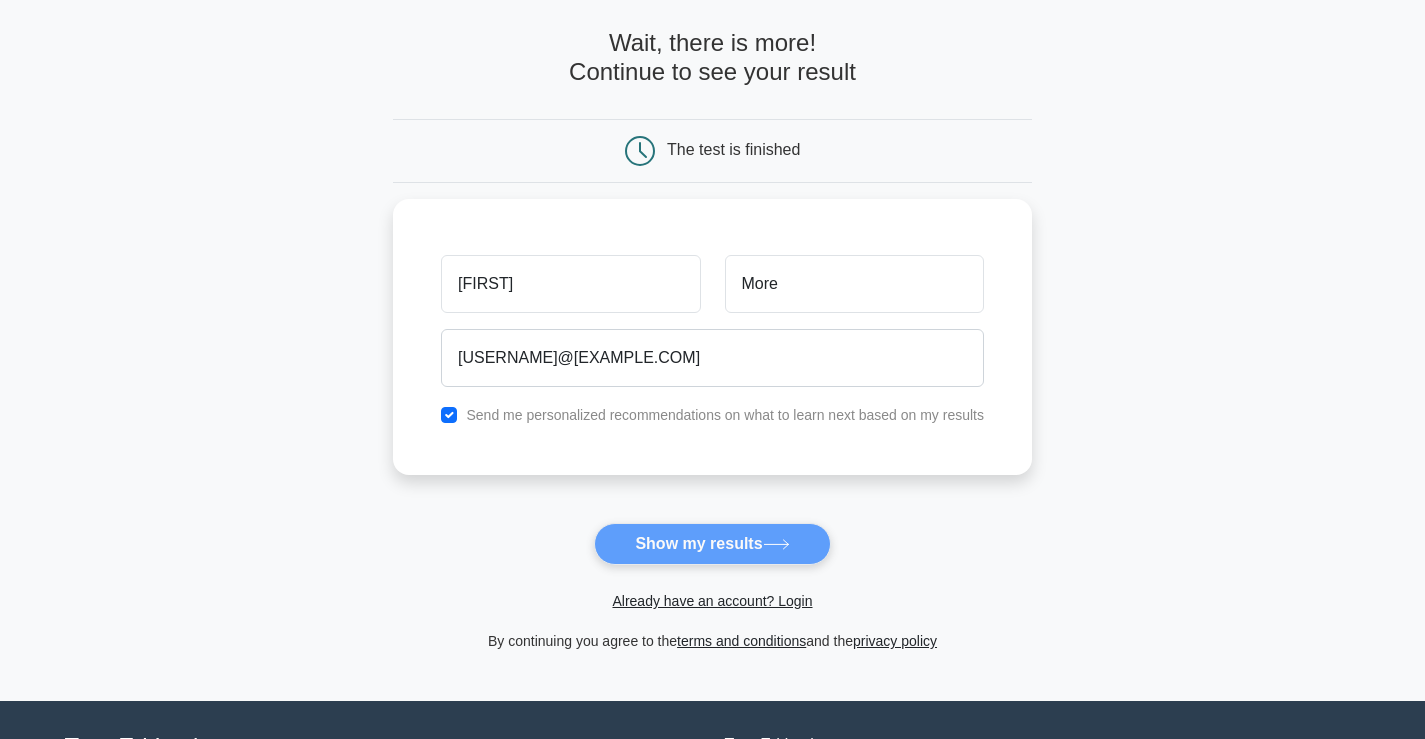 scroll, scrollTop: 267, scrollLeft: 0, axis: vertical 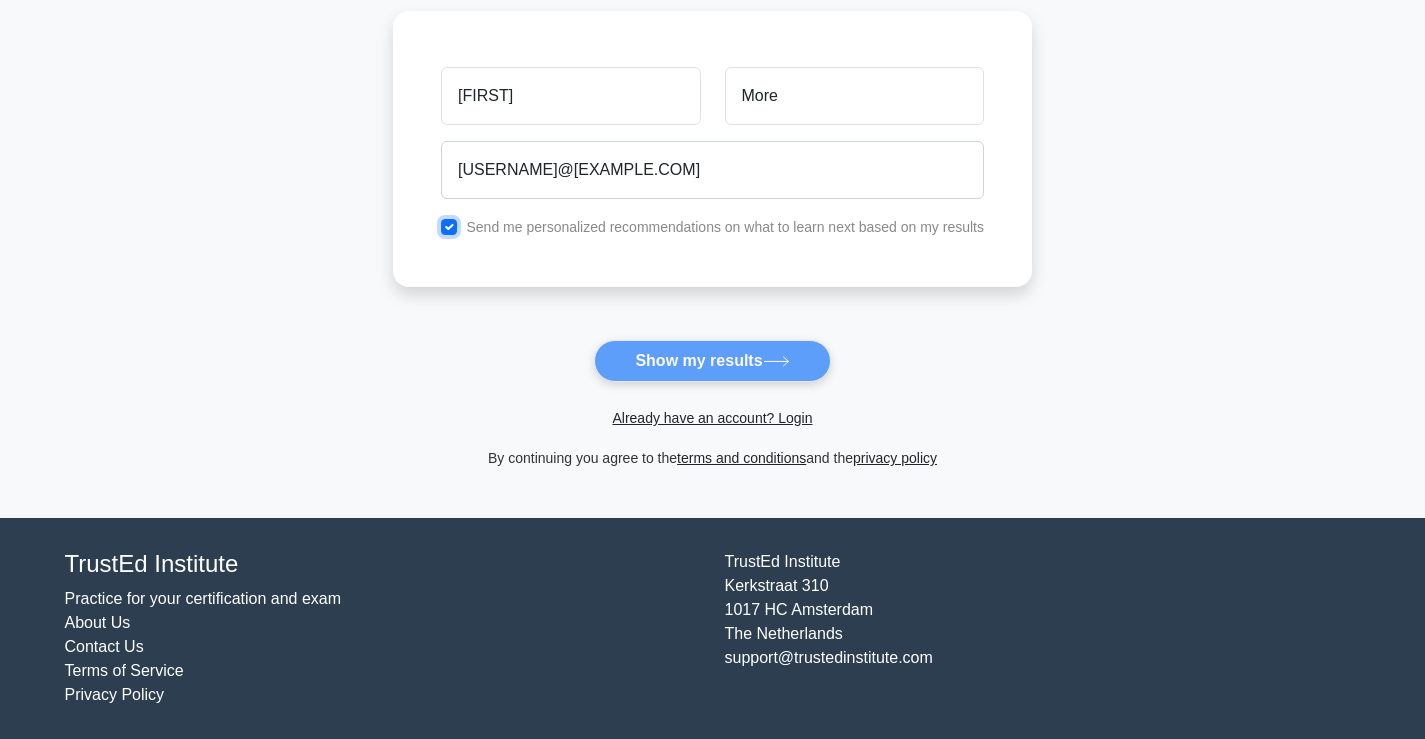 click at bounding box center [449, 227] 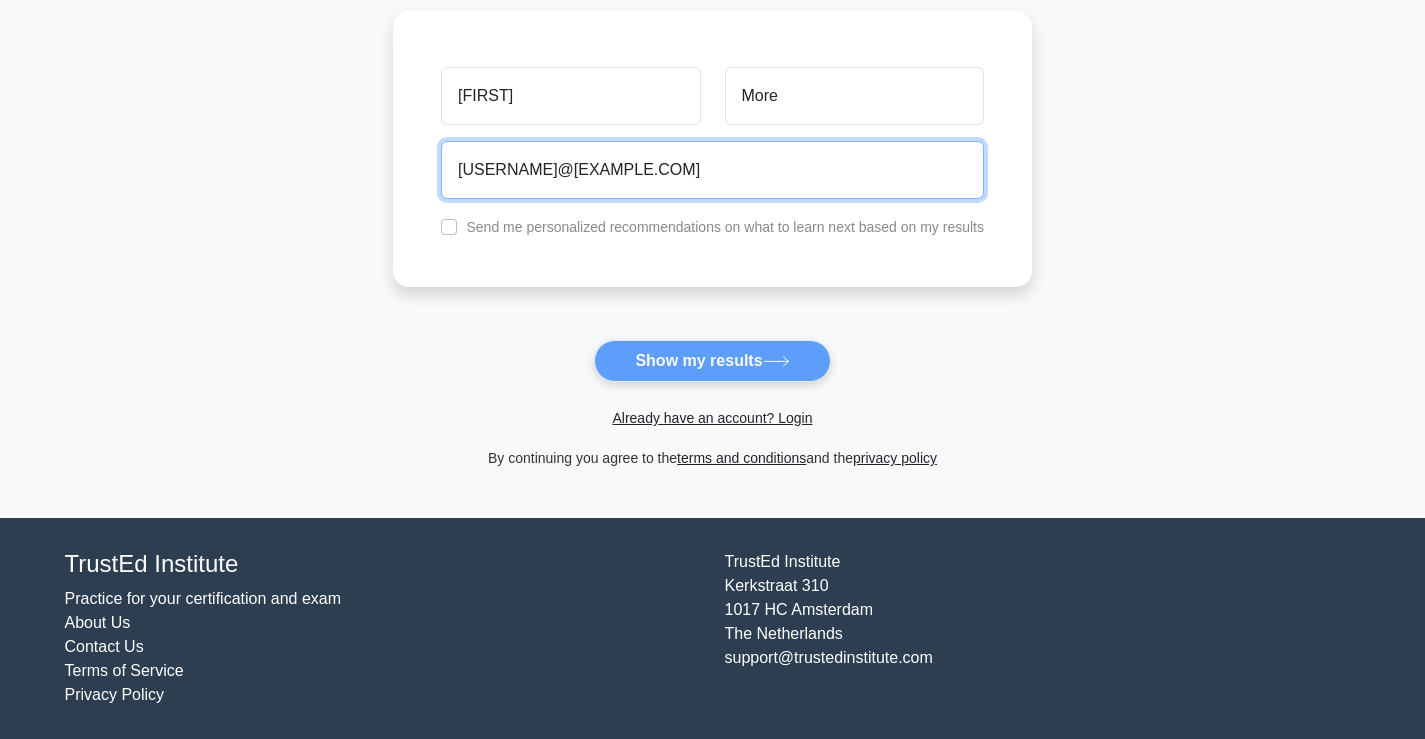 click on "satyajit5988@gmail.com" at bounding box center (712, 170) 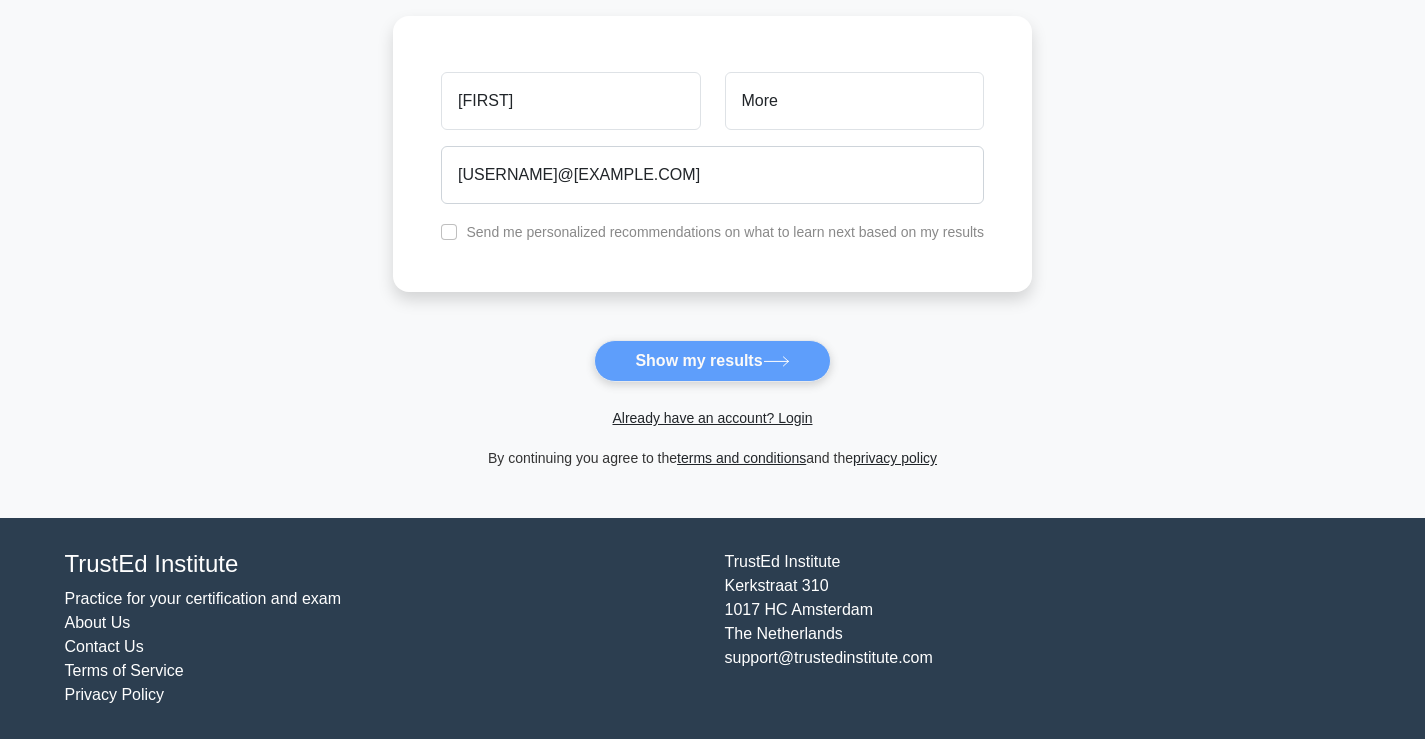 click on "Wait, there is more! Continue to see your result
The test is finished
Satyajit" at bounding box center [712, 158] 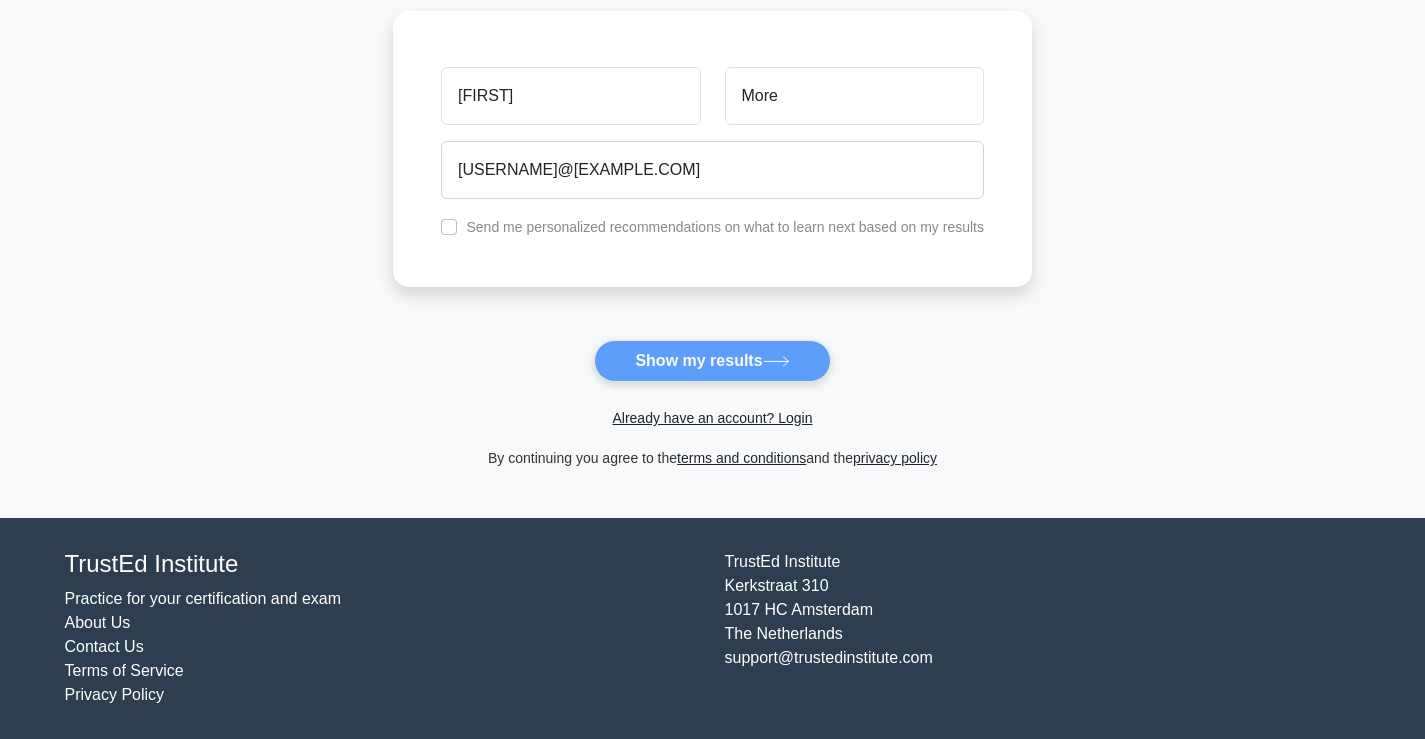 click on "Send me personalized recommendations on what to learn next based on my results" at bounding box center [725, 227] 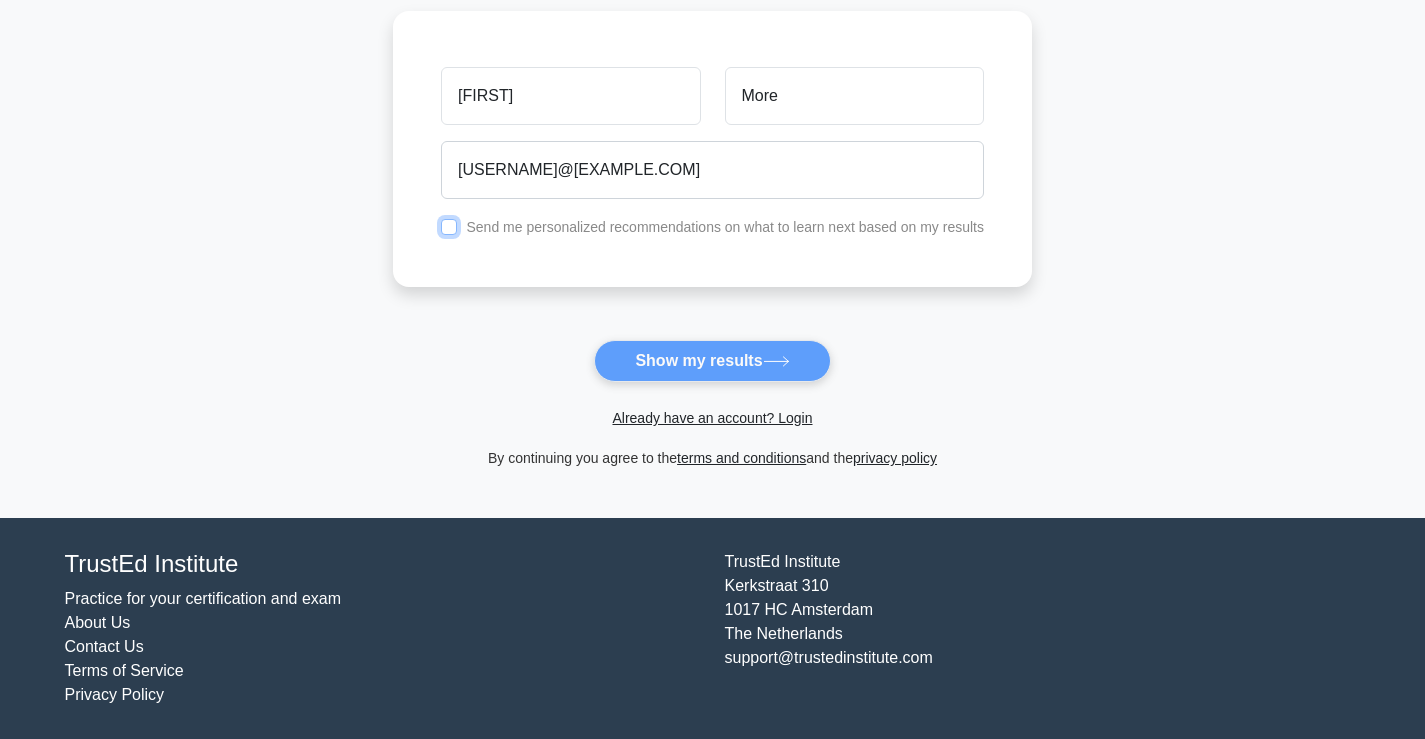 click at bounding box center [449, 227] 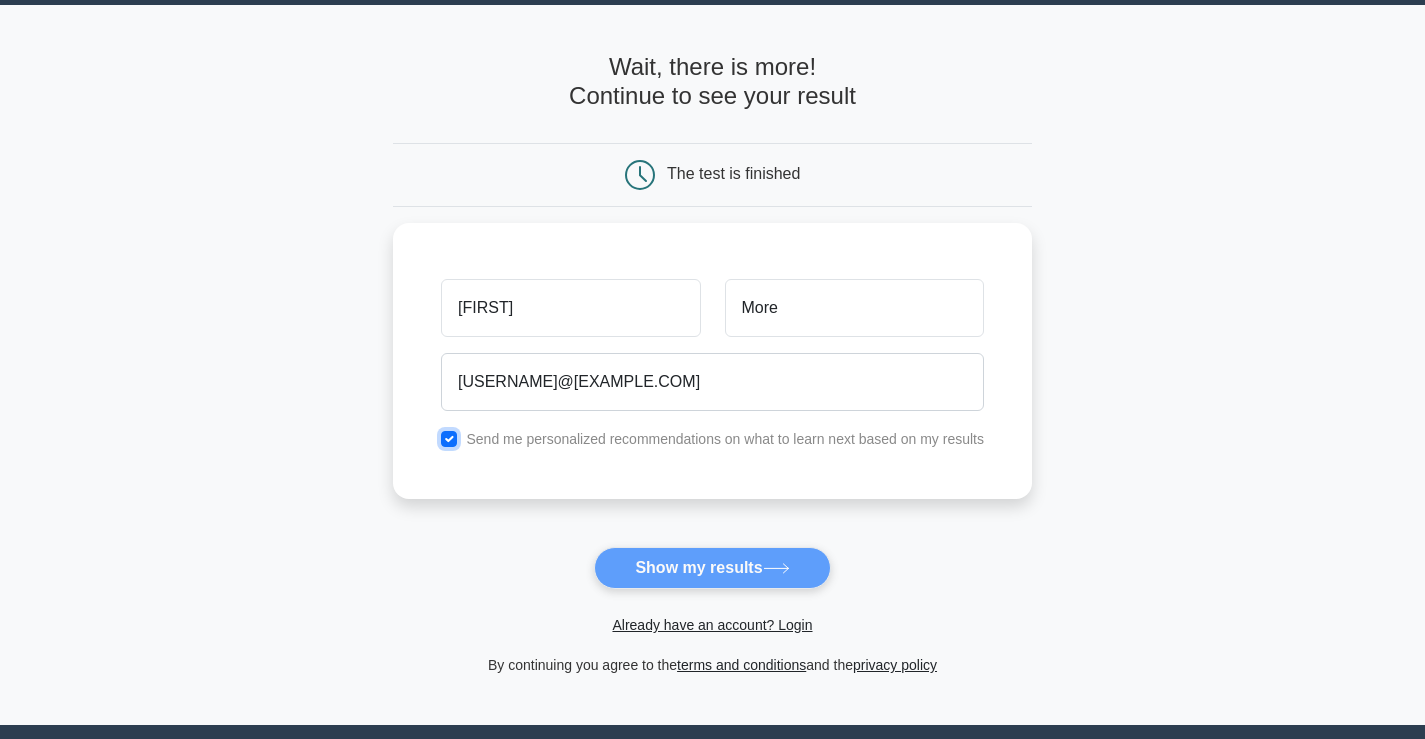 scroll, scrollTop: 0, scrollLeft: 0, axis: both 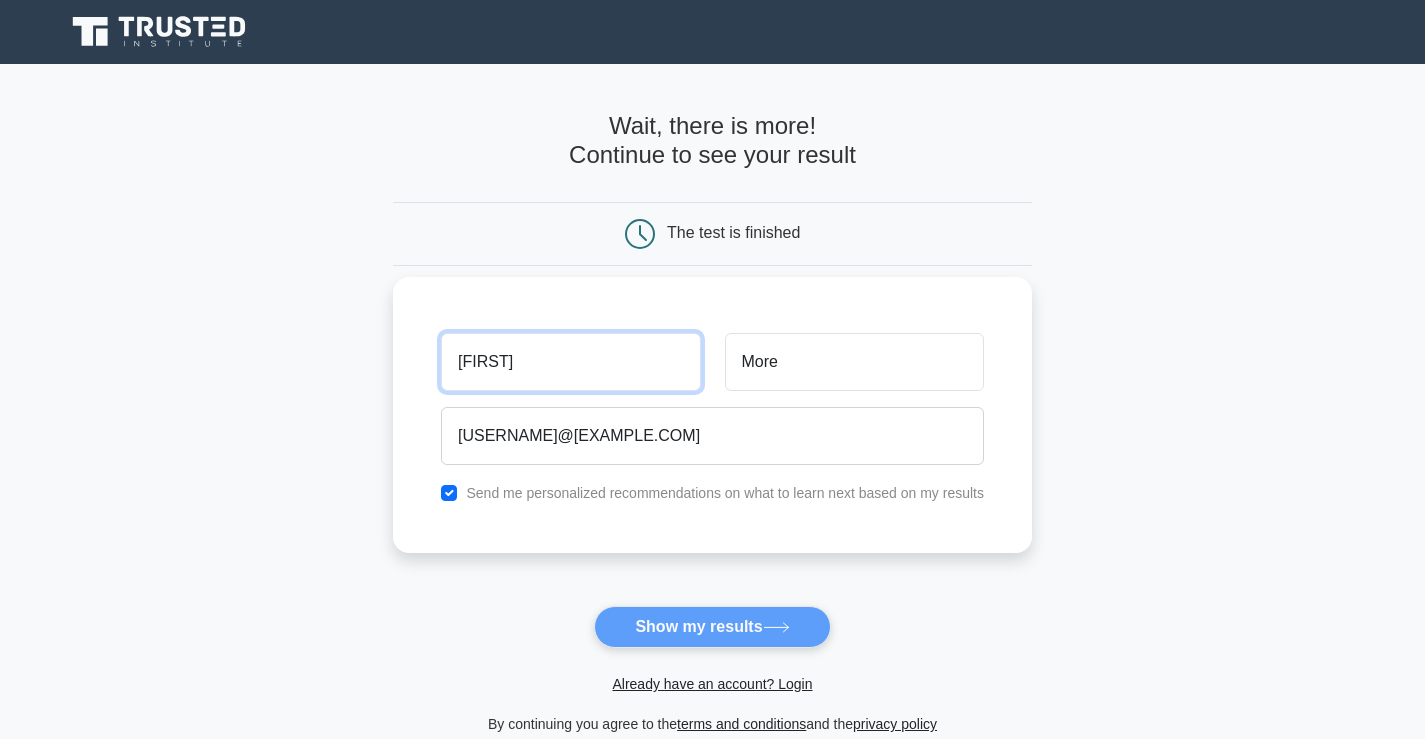 click on "[FIRST]" at bounding box center (570, 362) 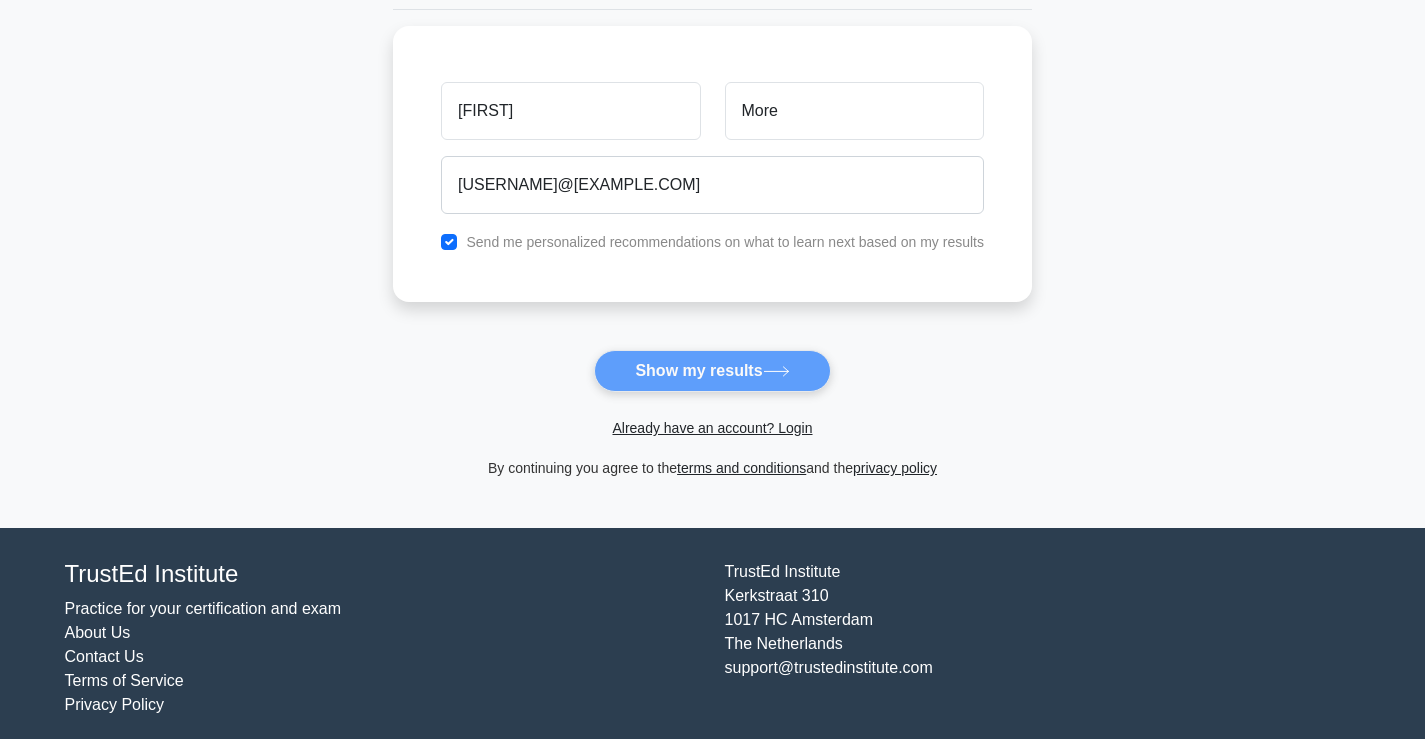 scroll, scrollTop: 267, scrollLeft: 0, axis: vertical 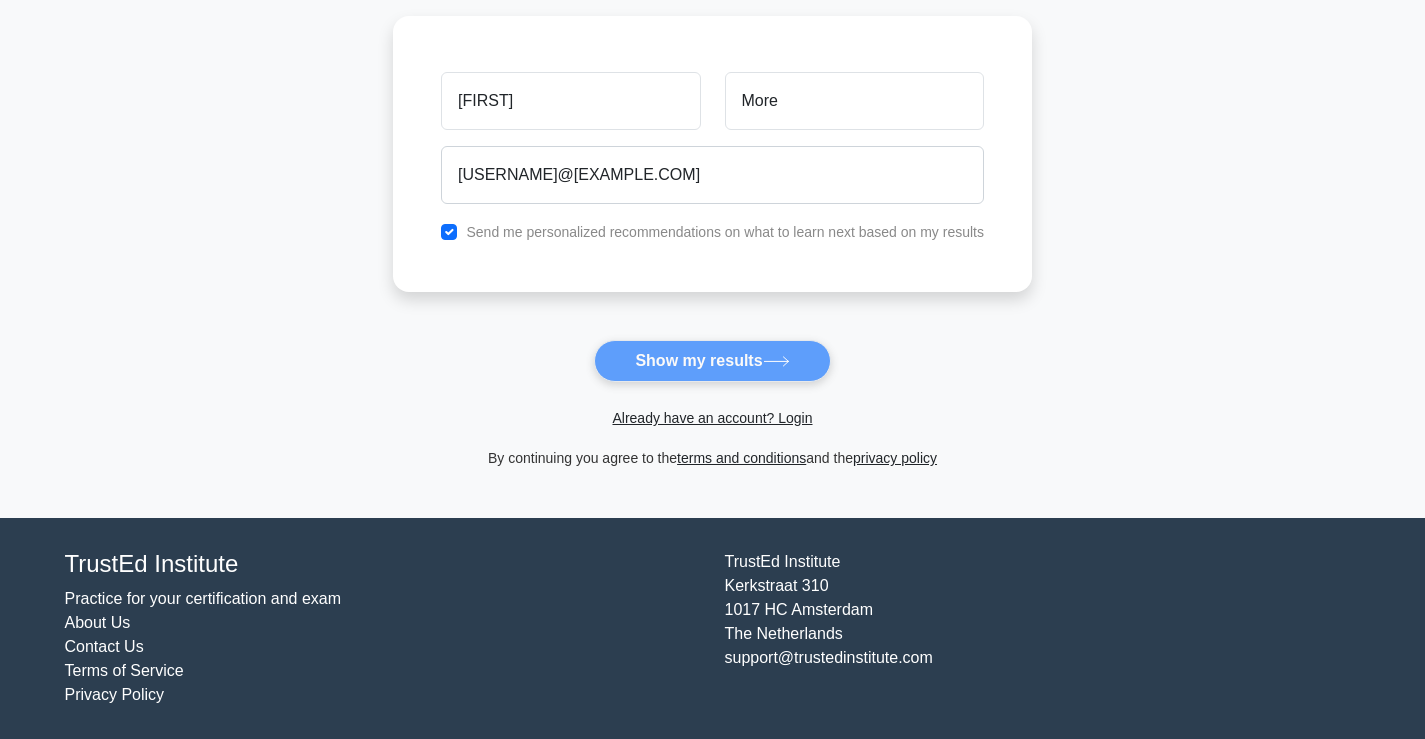 click on "Wait, there is more! Continue to see your result
The test is finished
Satyajit" at bounding box center [712, 158] 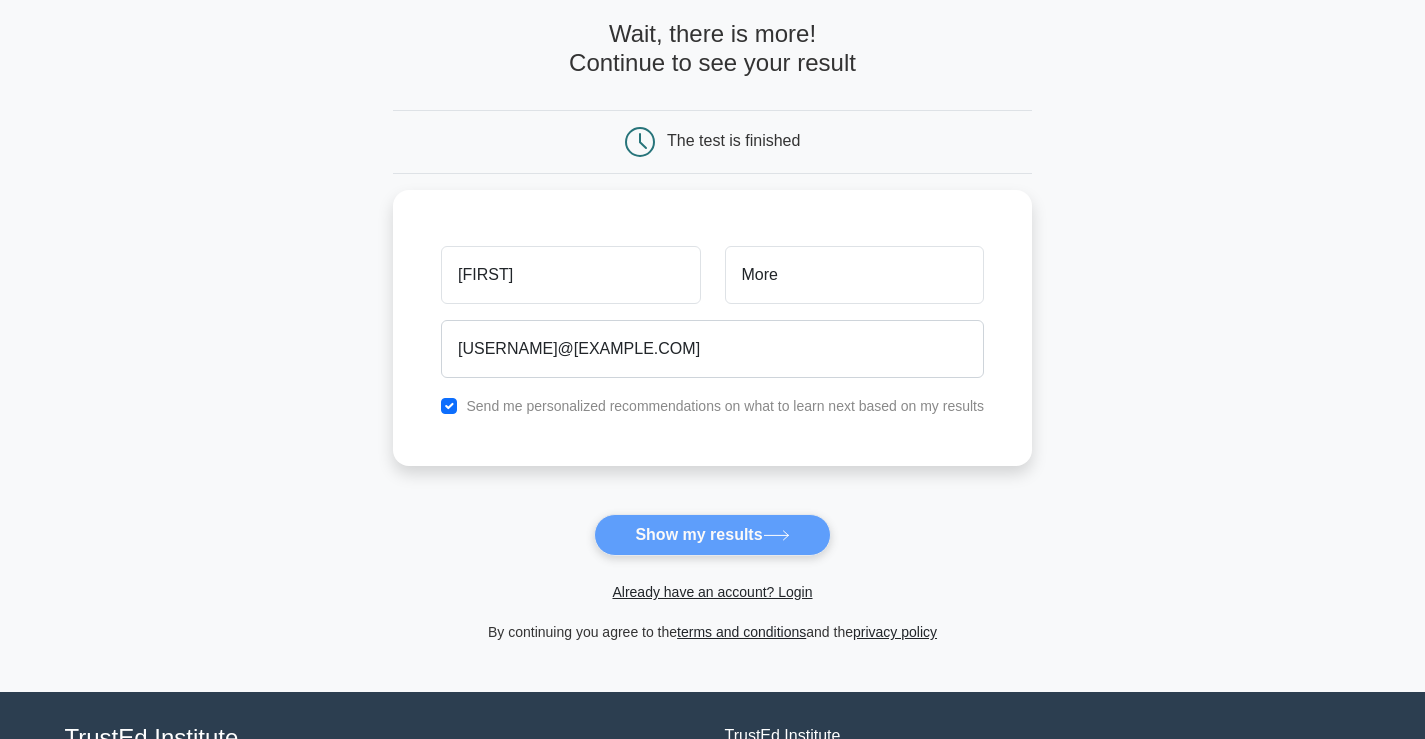scroll, scrollTop: 0, scrollLeft: 0, axis: both 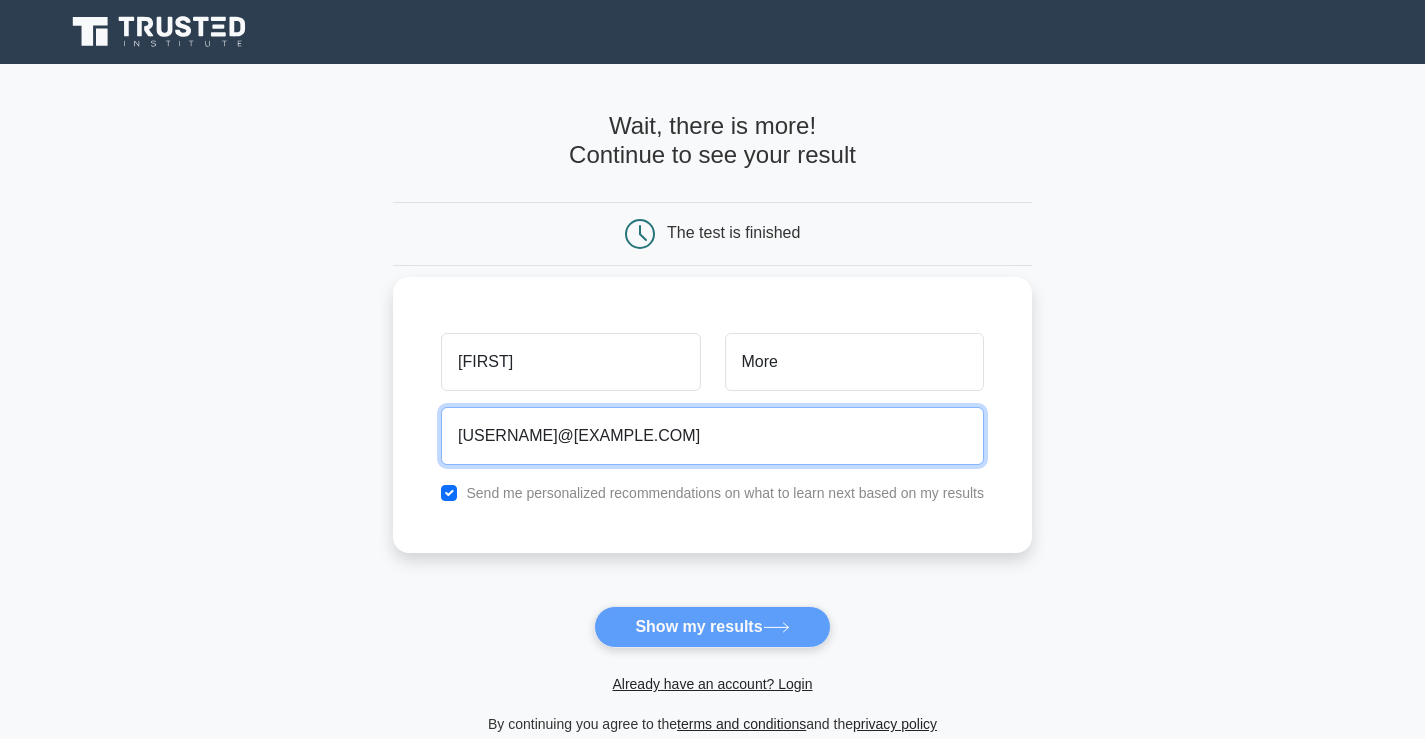 click on "satyajit5988@gmail.com" at bounding box center (712, 436) 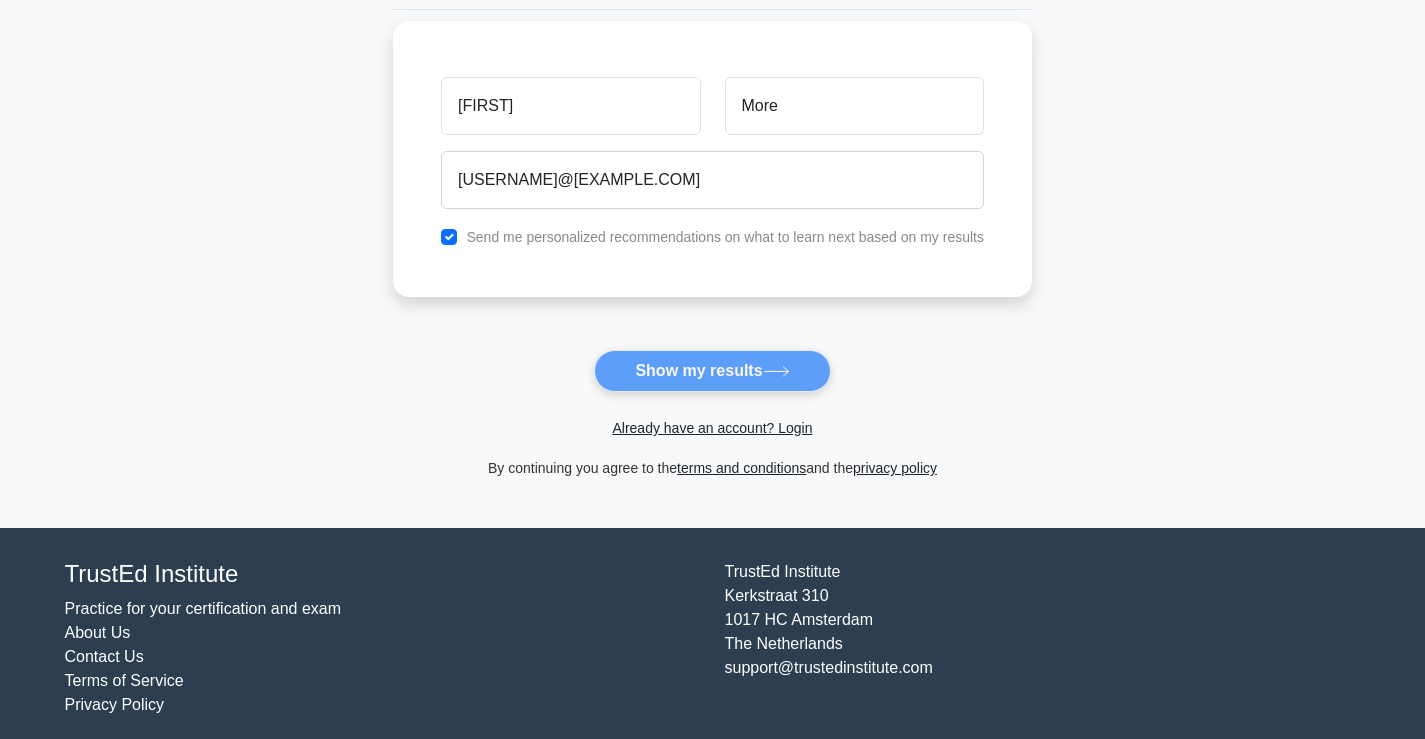 scroll, scrollTop: 267, scrollLeft: 0, axis: vertical 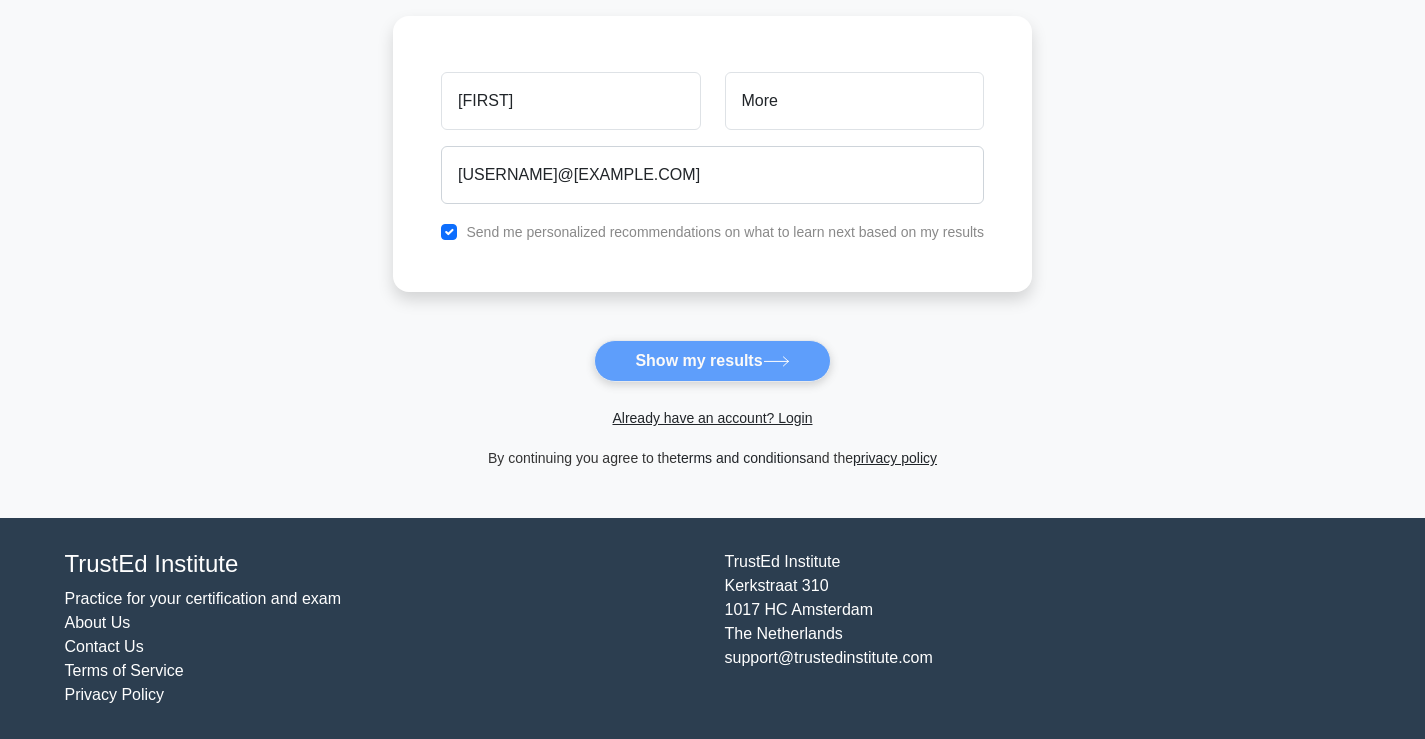 click on "terms and conditions" at bounding box center (741, 458) 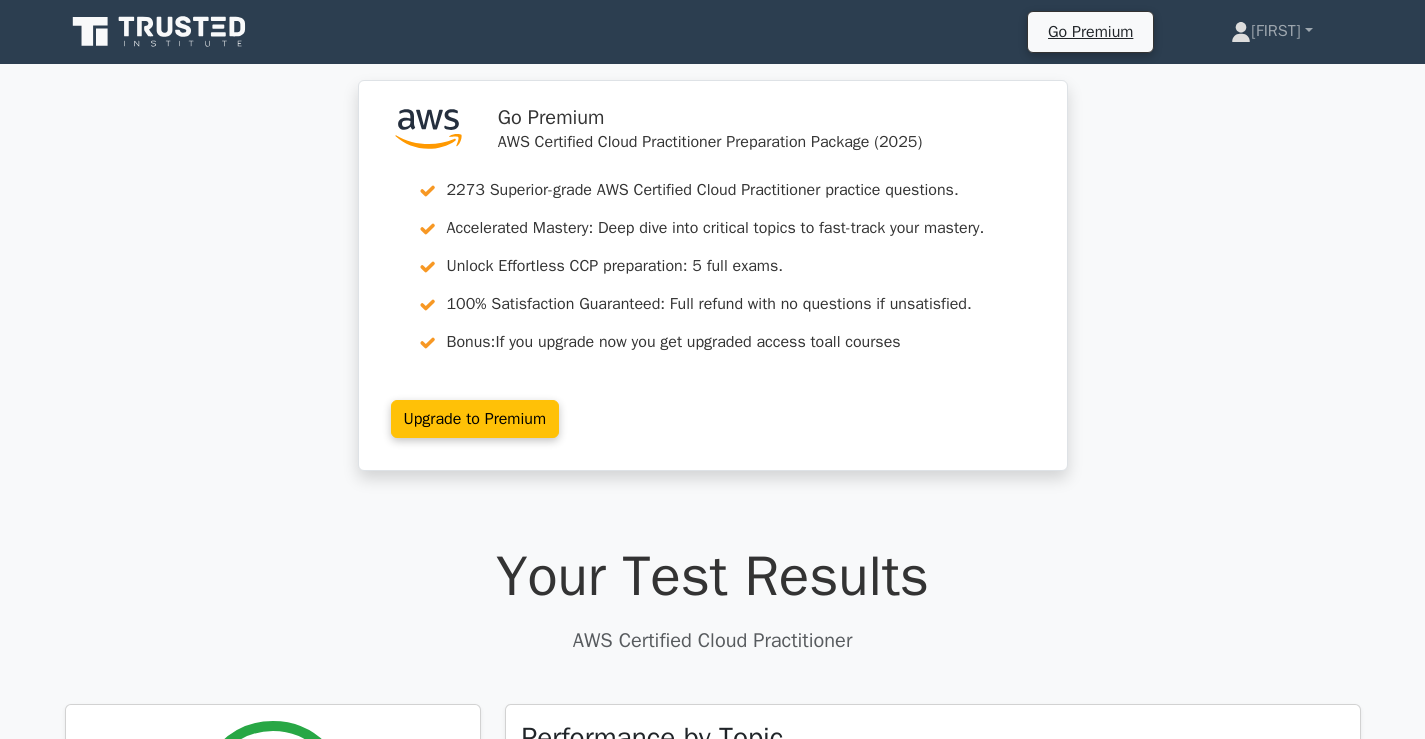 scroll, scrollTop: 0, scrollLeft: 0, axis: both 